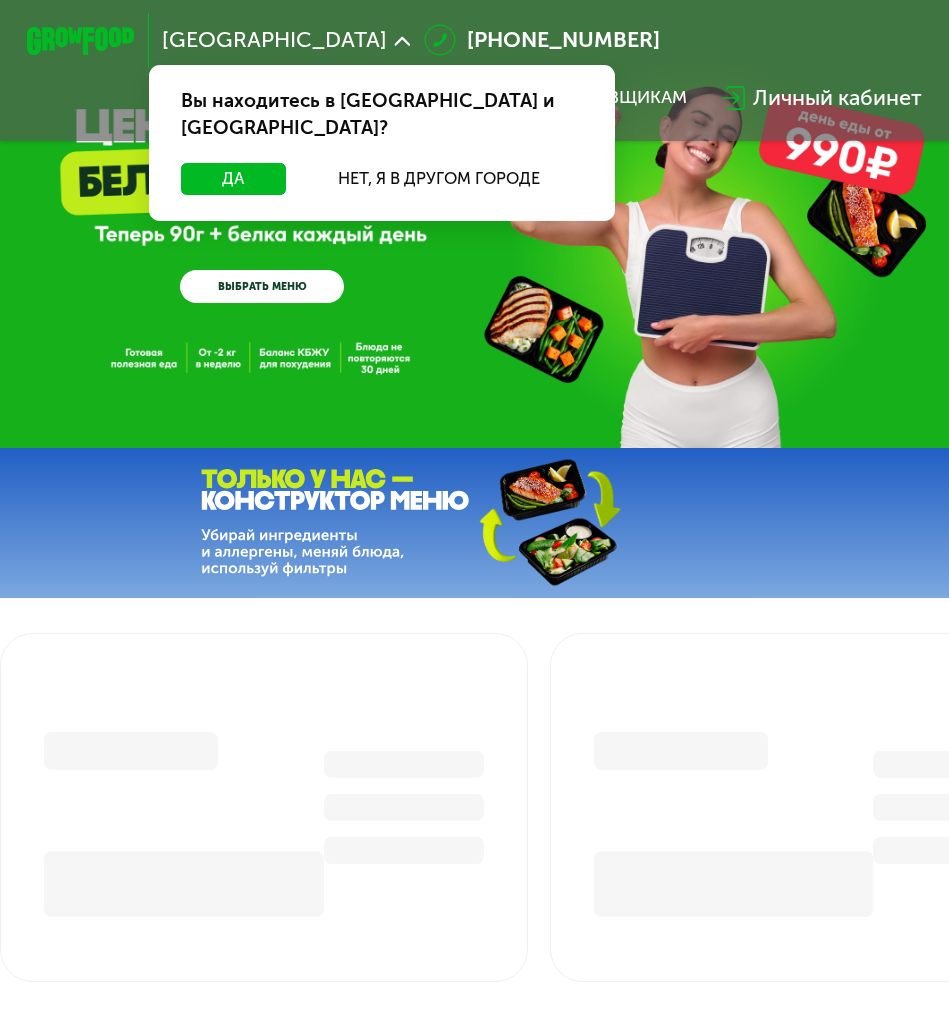 scroll, scrollTop: 0, scrollLeft: 0, axis: both 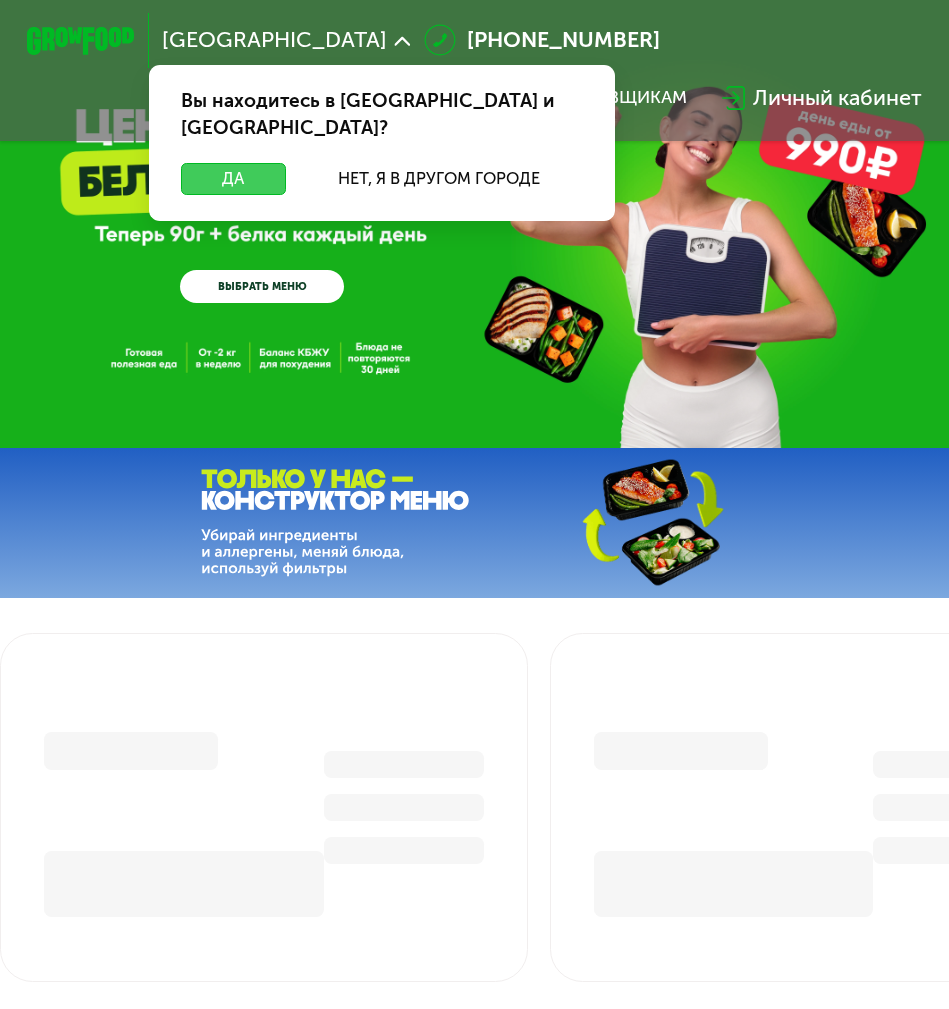 click on "Да" at bounding box center [233, 179] 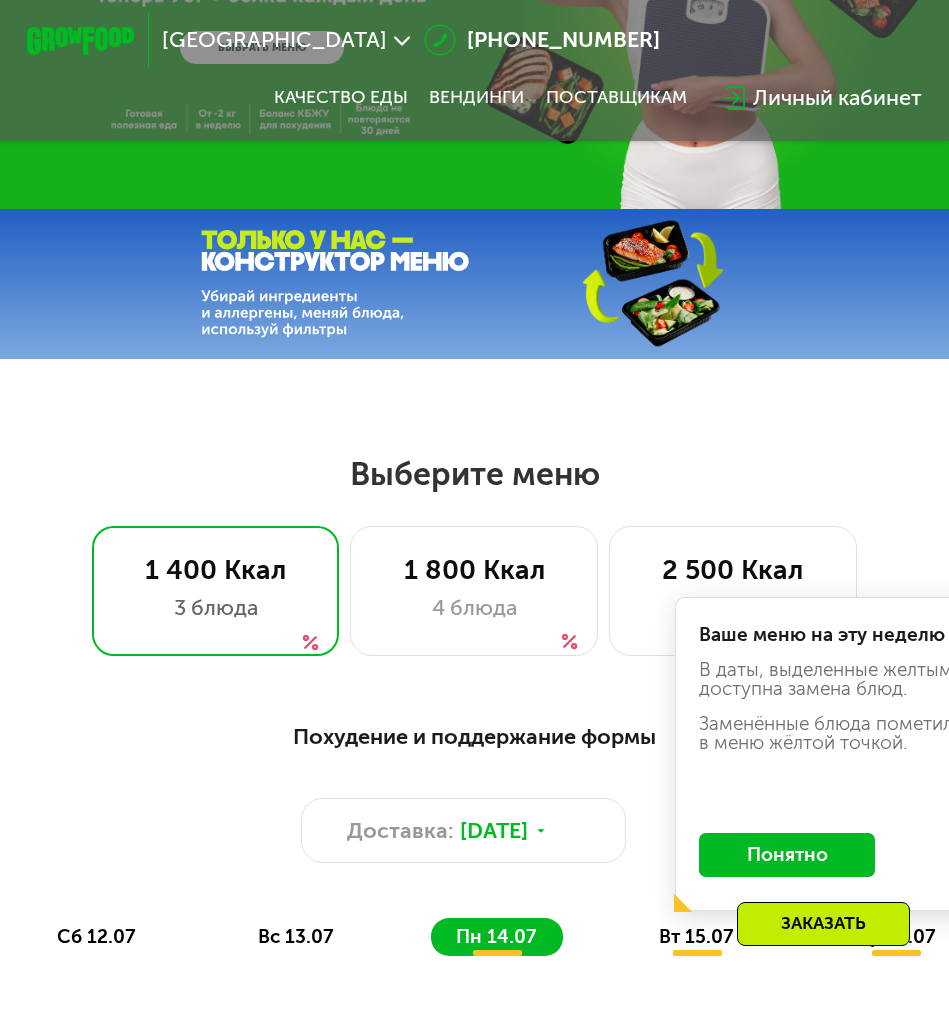scroll, scrollTop: 237, scrollLeft: 0, axis: vertical 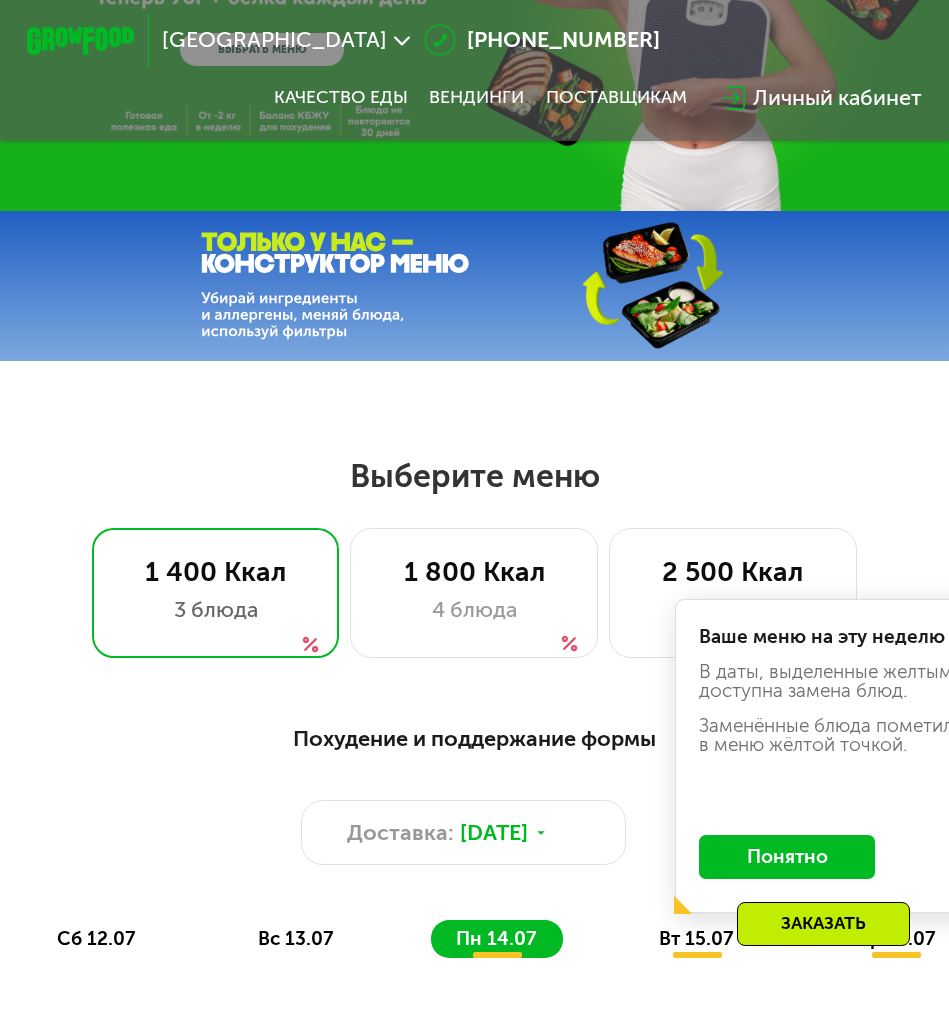 click on "Понятно" 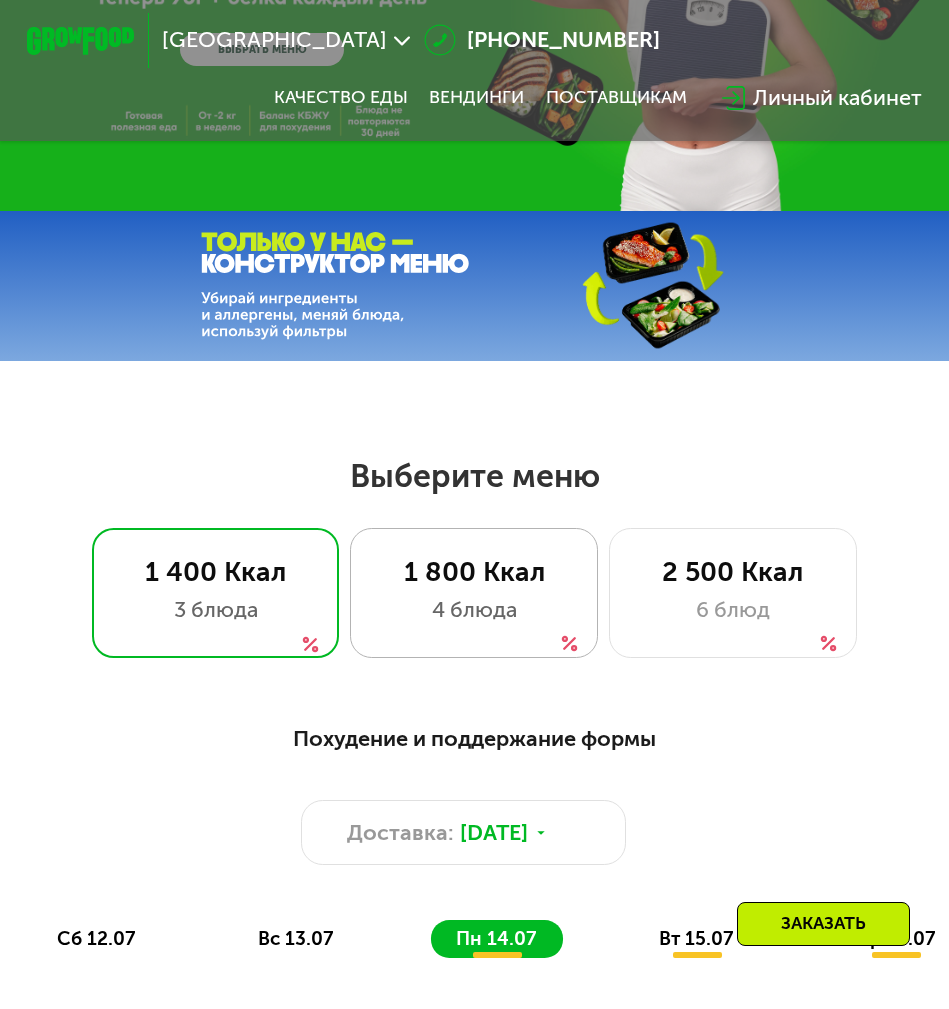 click on "1 800 Ккал" at bounding box center [474, 572] 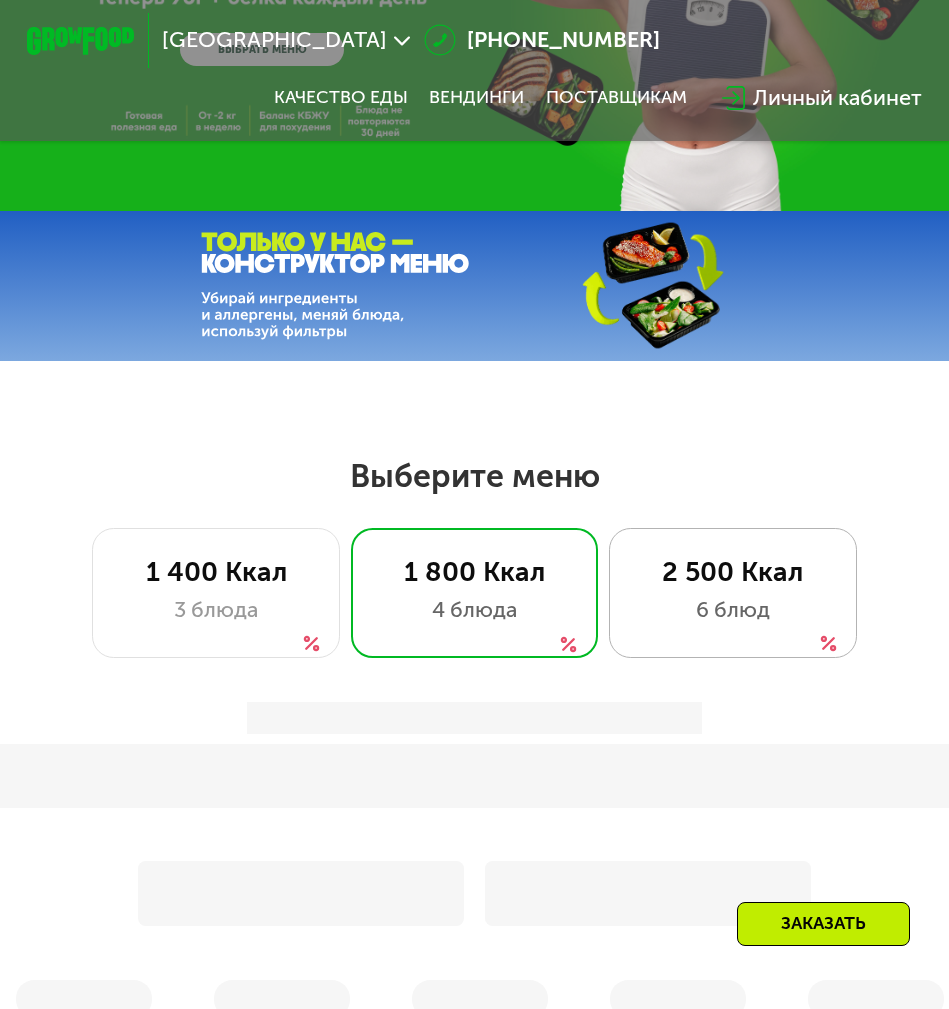 click on "2 500 Ккал" at bounding box center [733, 572] 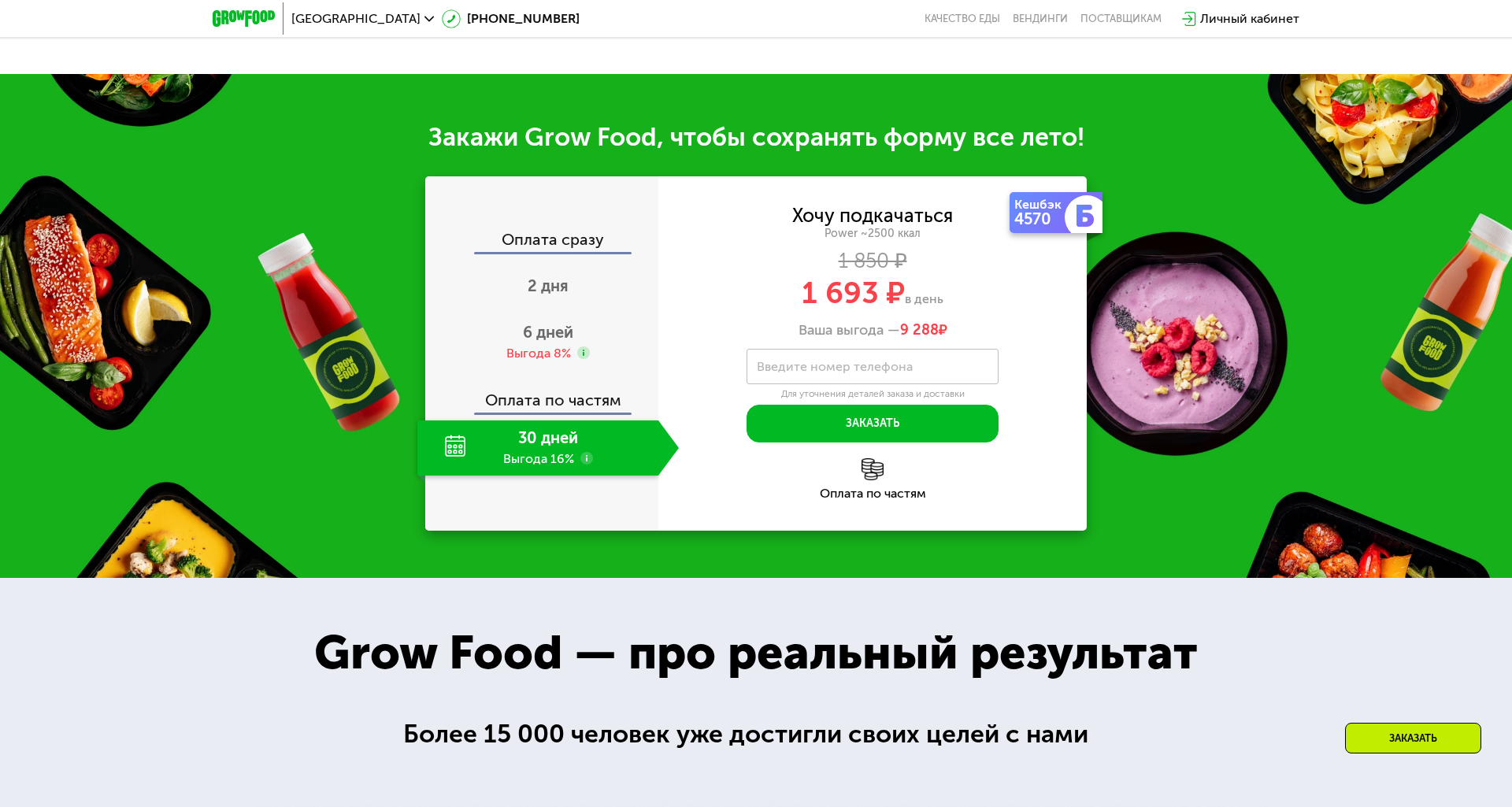 scroll, scrollTop: 1919, scrollLeft: 0, axis: vertical 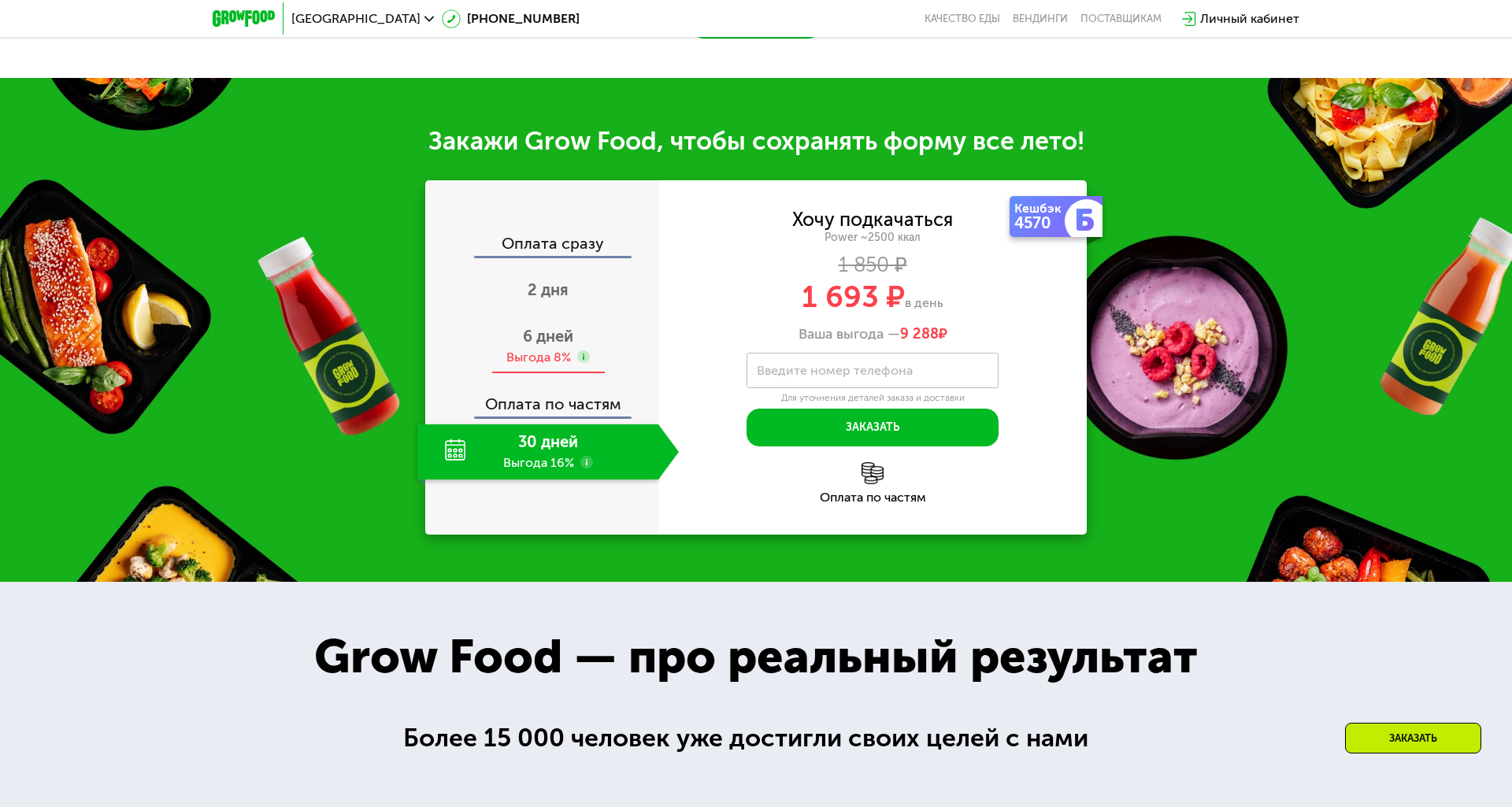 click on "Выгода 8%" at bounding box center [539, 357] 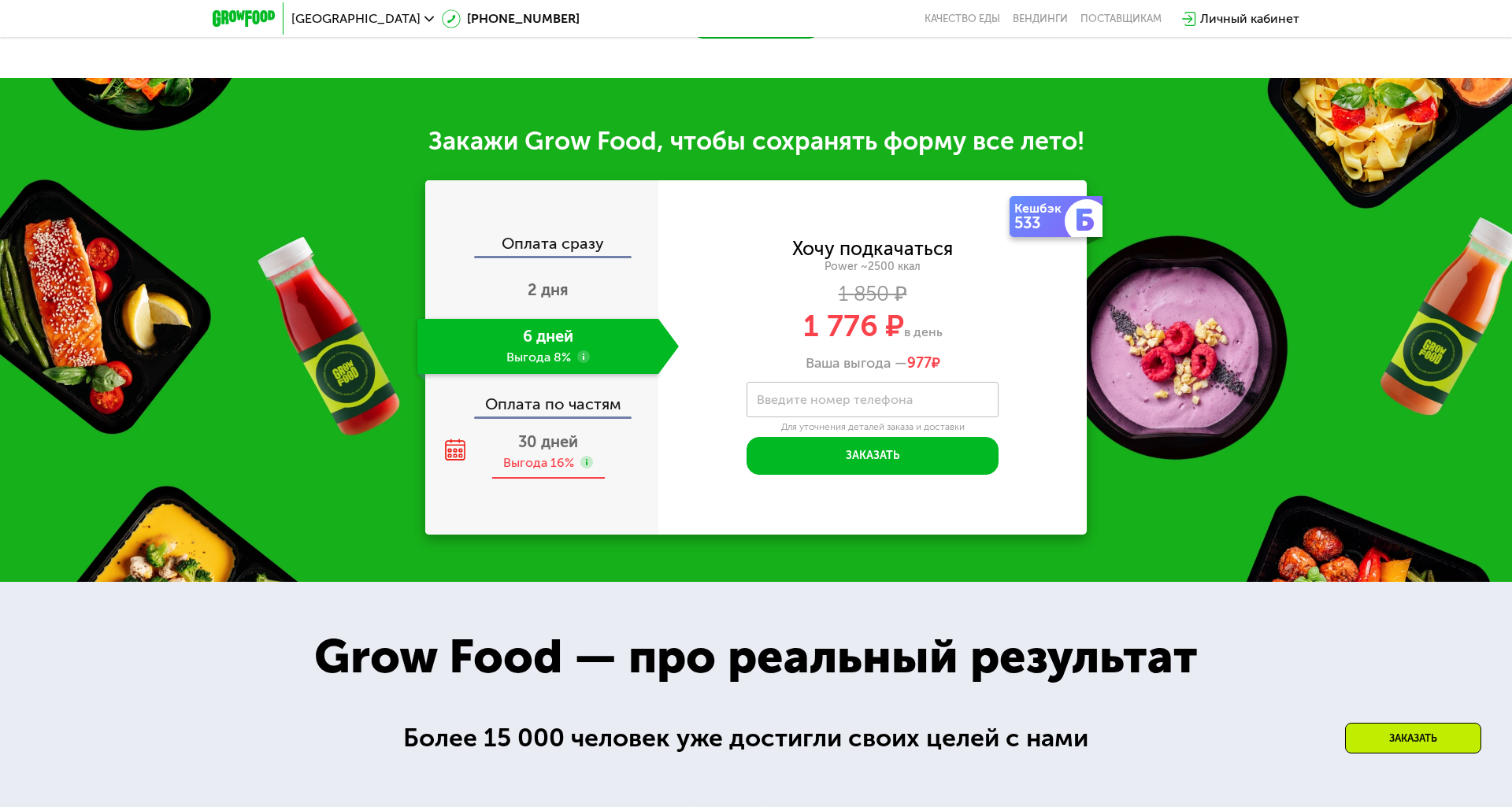 click on "30 дней" at bounding box center (548, 442) 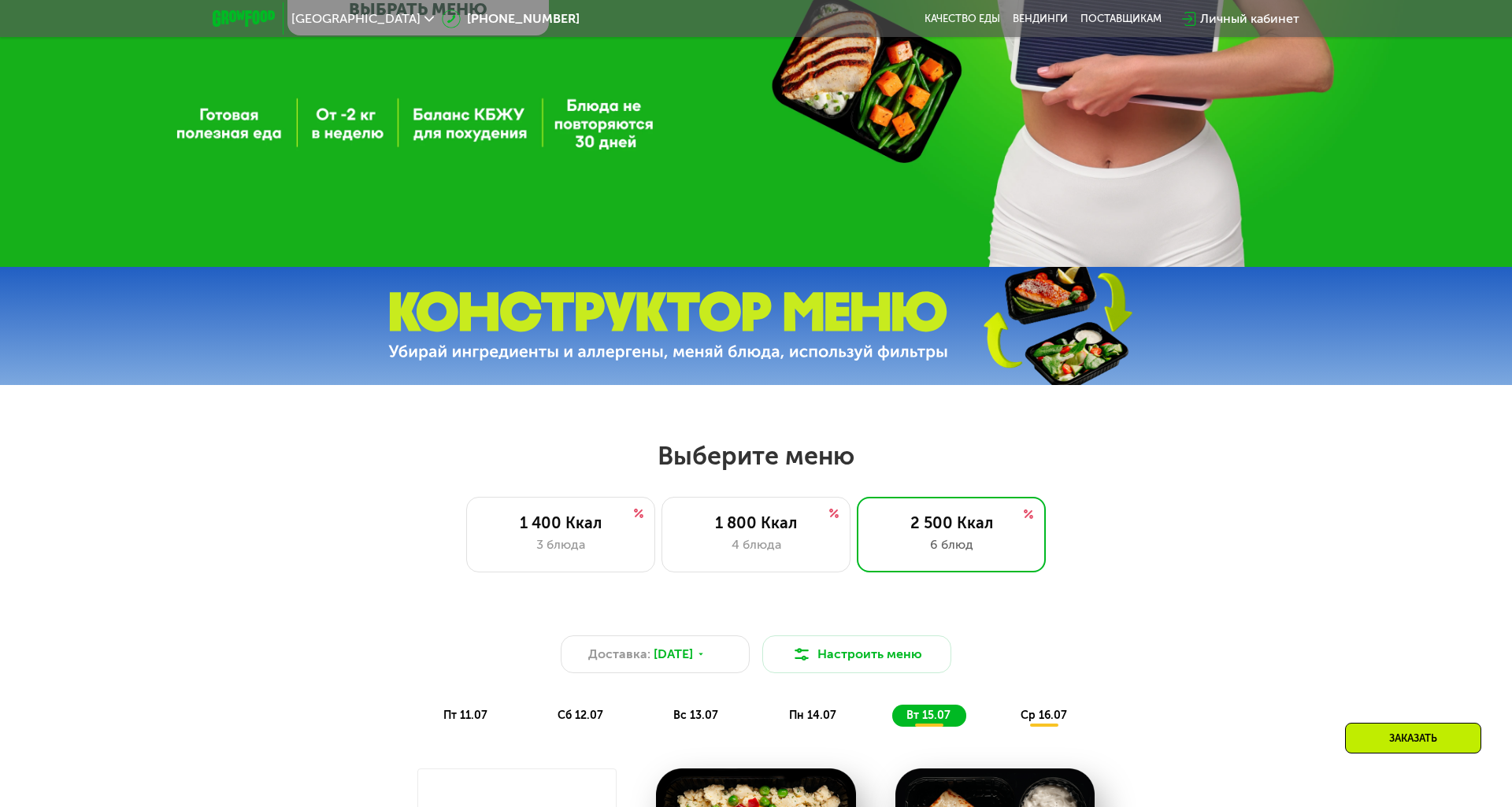 scroll, scrollTop: 505, scrollLeft: 0, axis: vertical 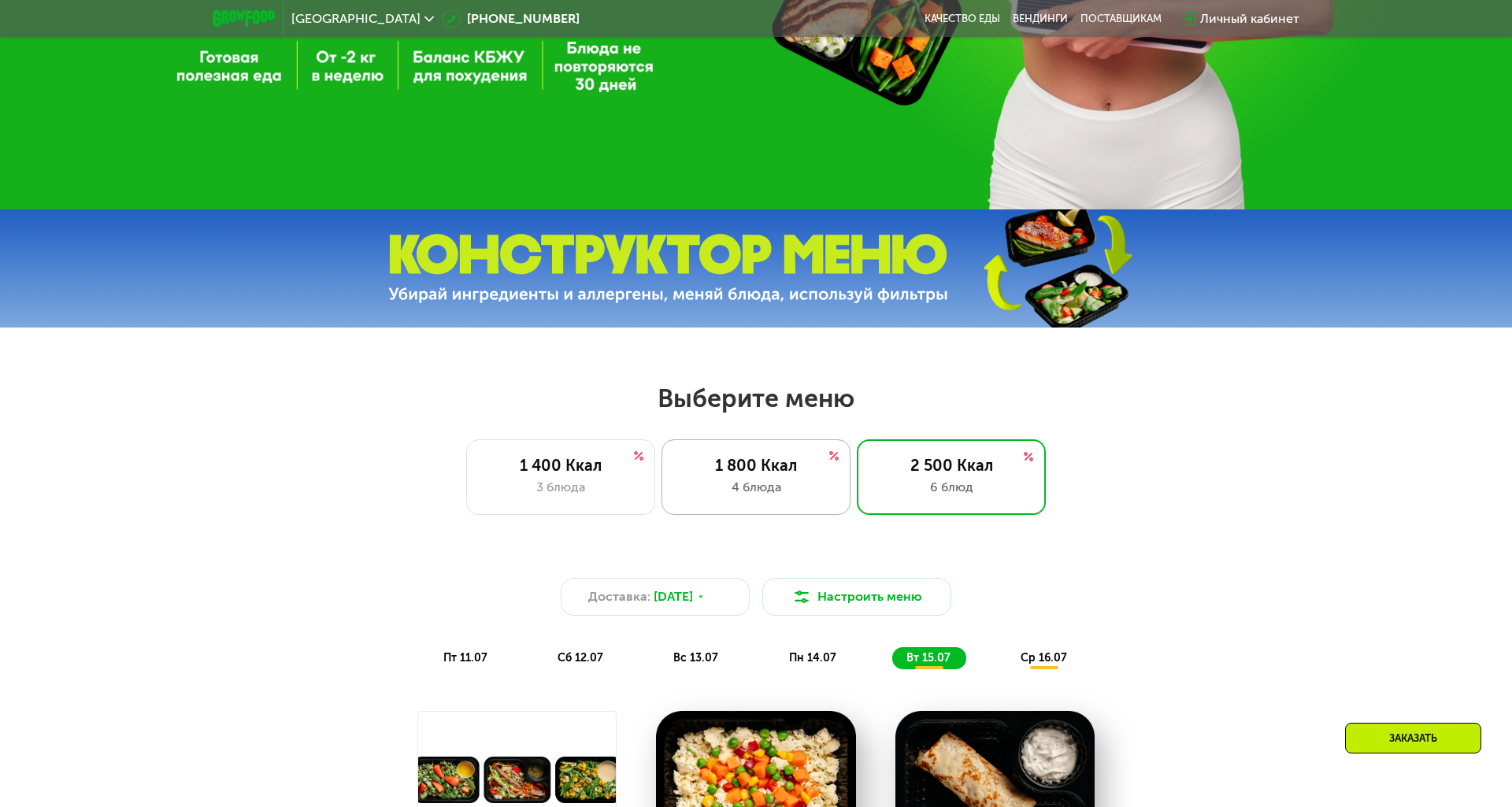 click on "4 блюда" at bounding box center [756, 487] 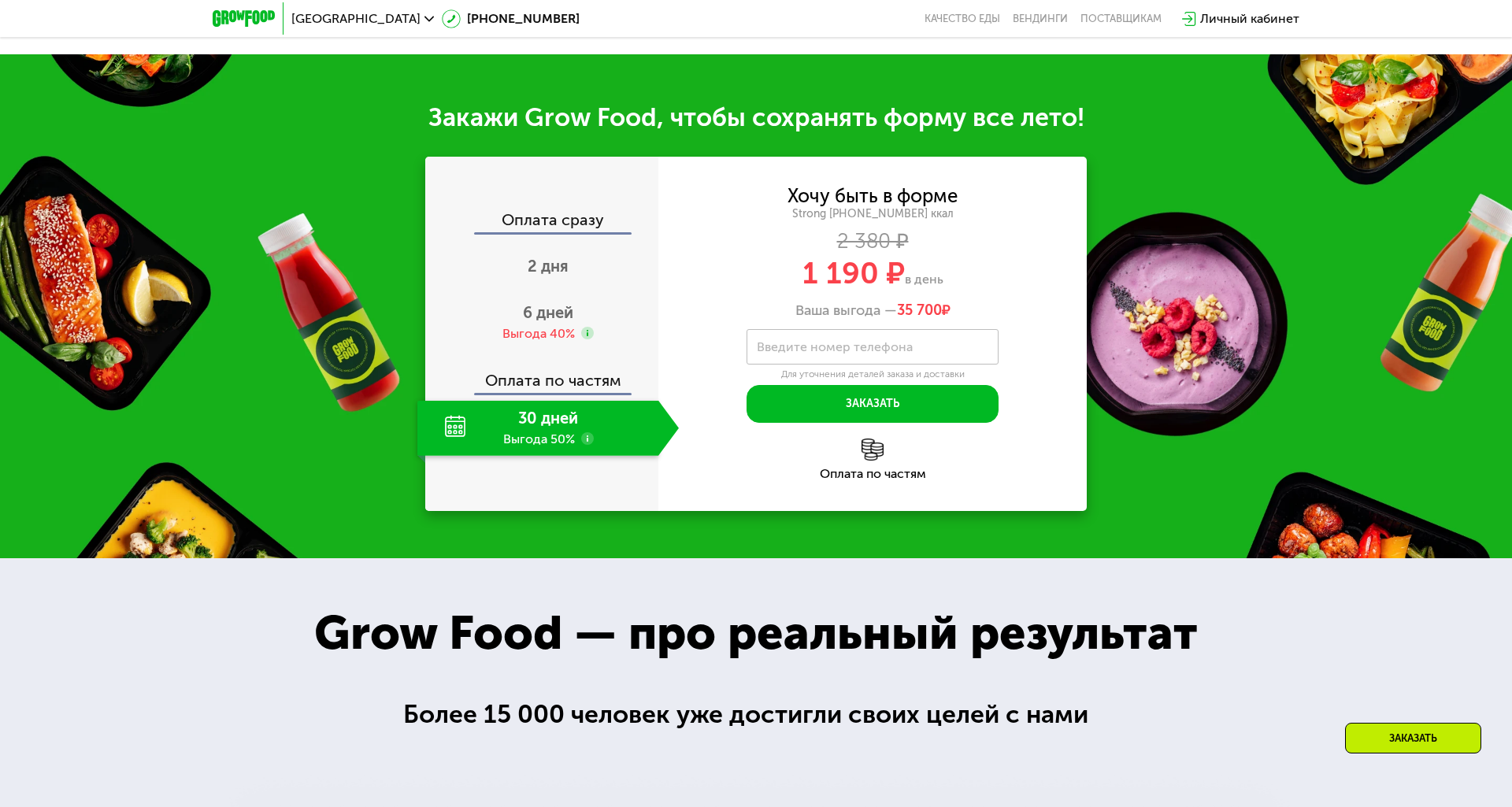 scroll, scrollTop: 1964, scrollLeft: 0, axis: vertical 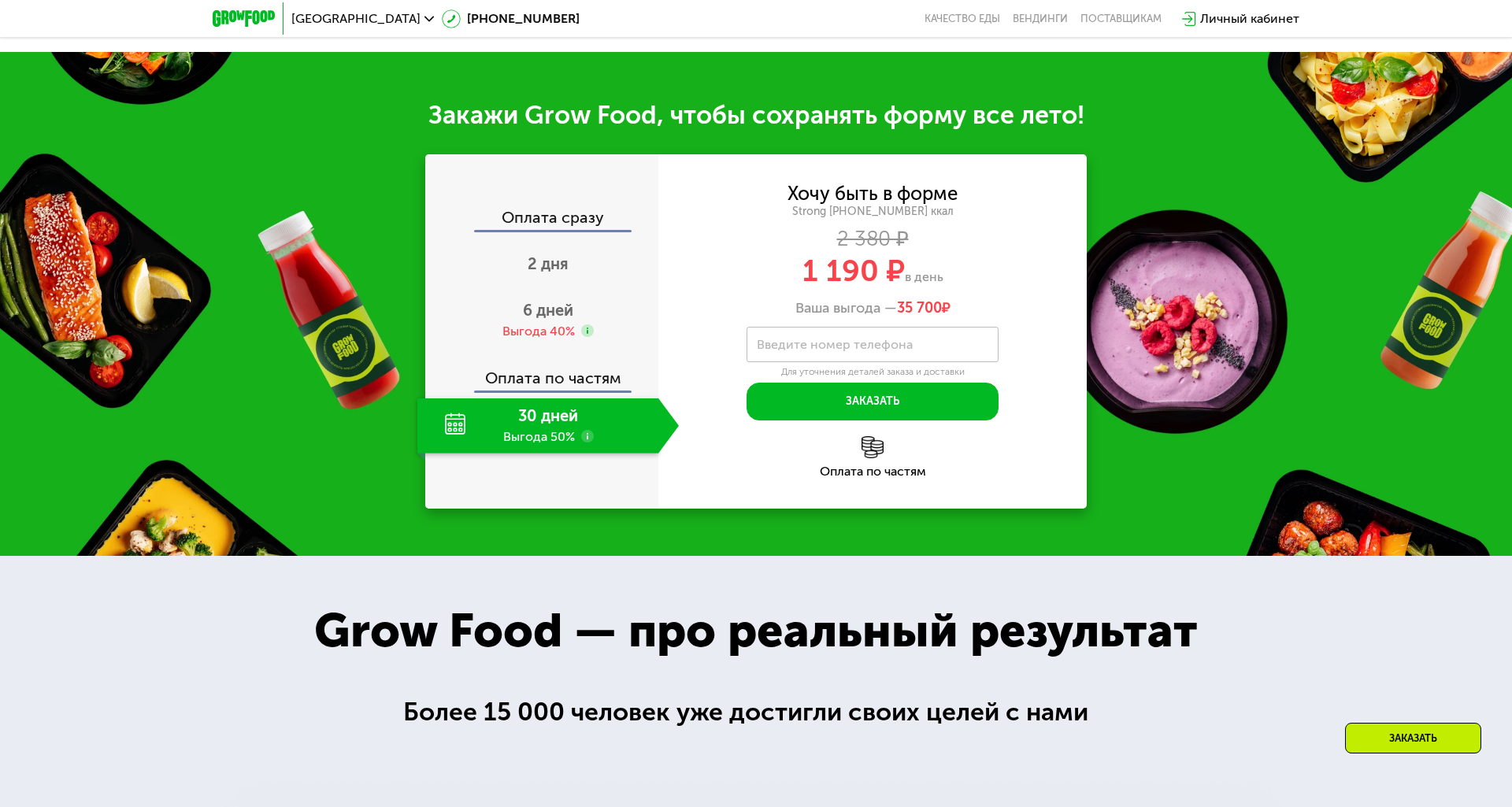 click on "Ваша выгода —  35 700  ₽" at bounding box center (873, 309) 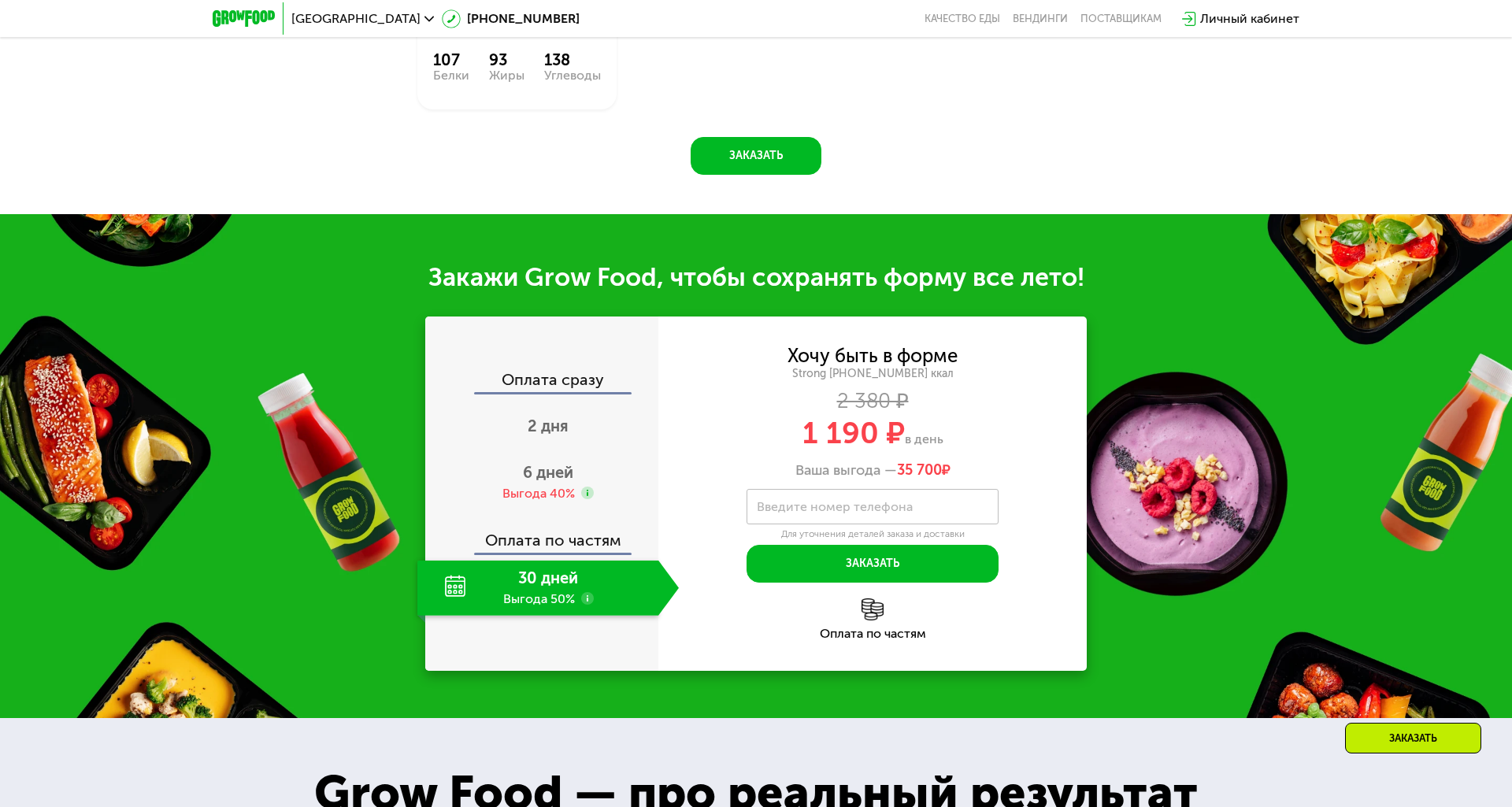 scroll, scrollTop: 1803, scrollLeft: 0, axis: vertical 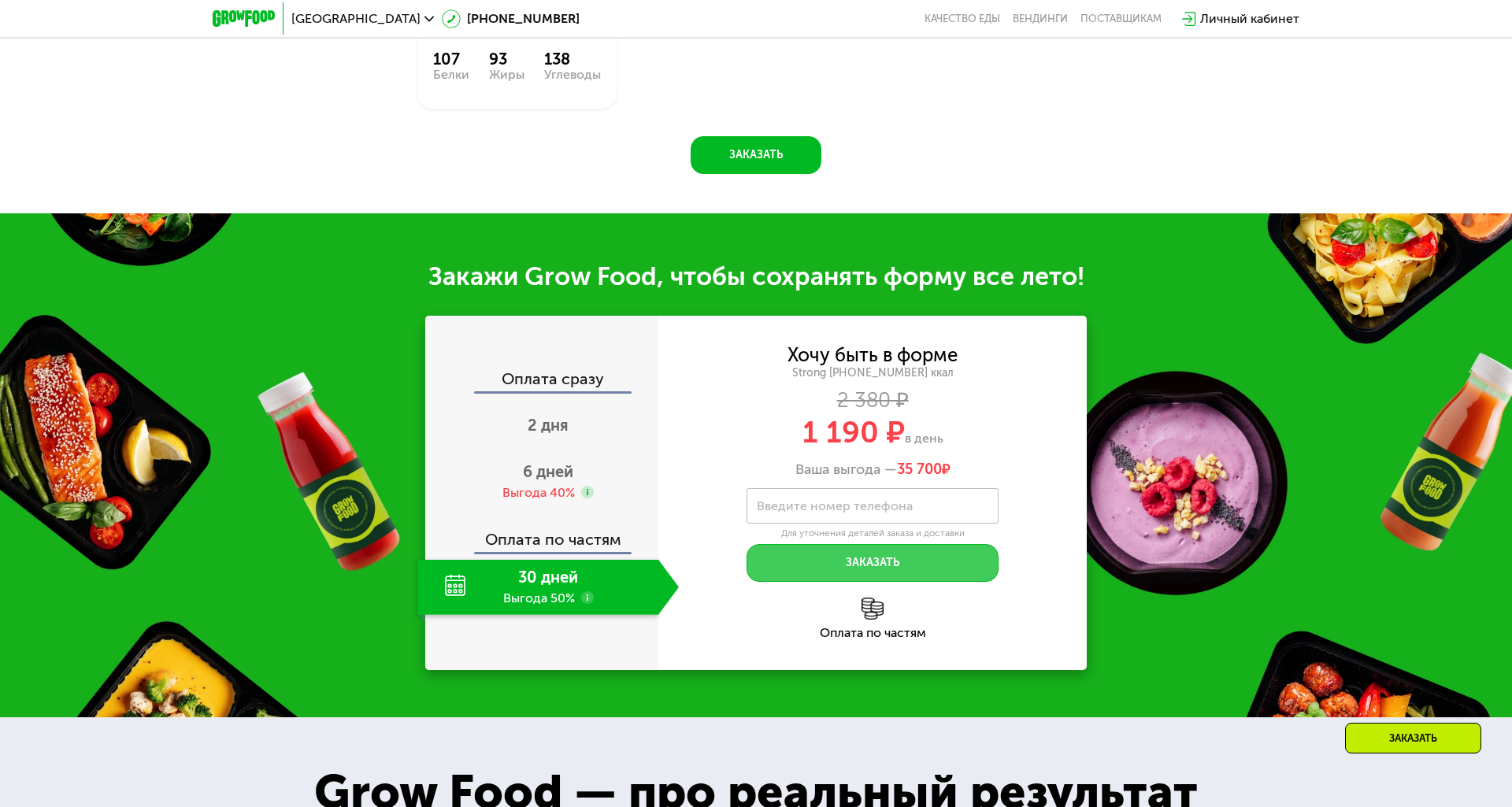 click on "Заказать" at bounding box center (873, 563) 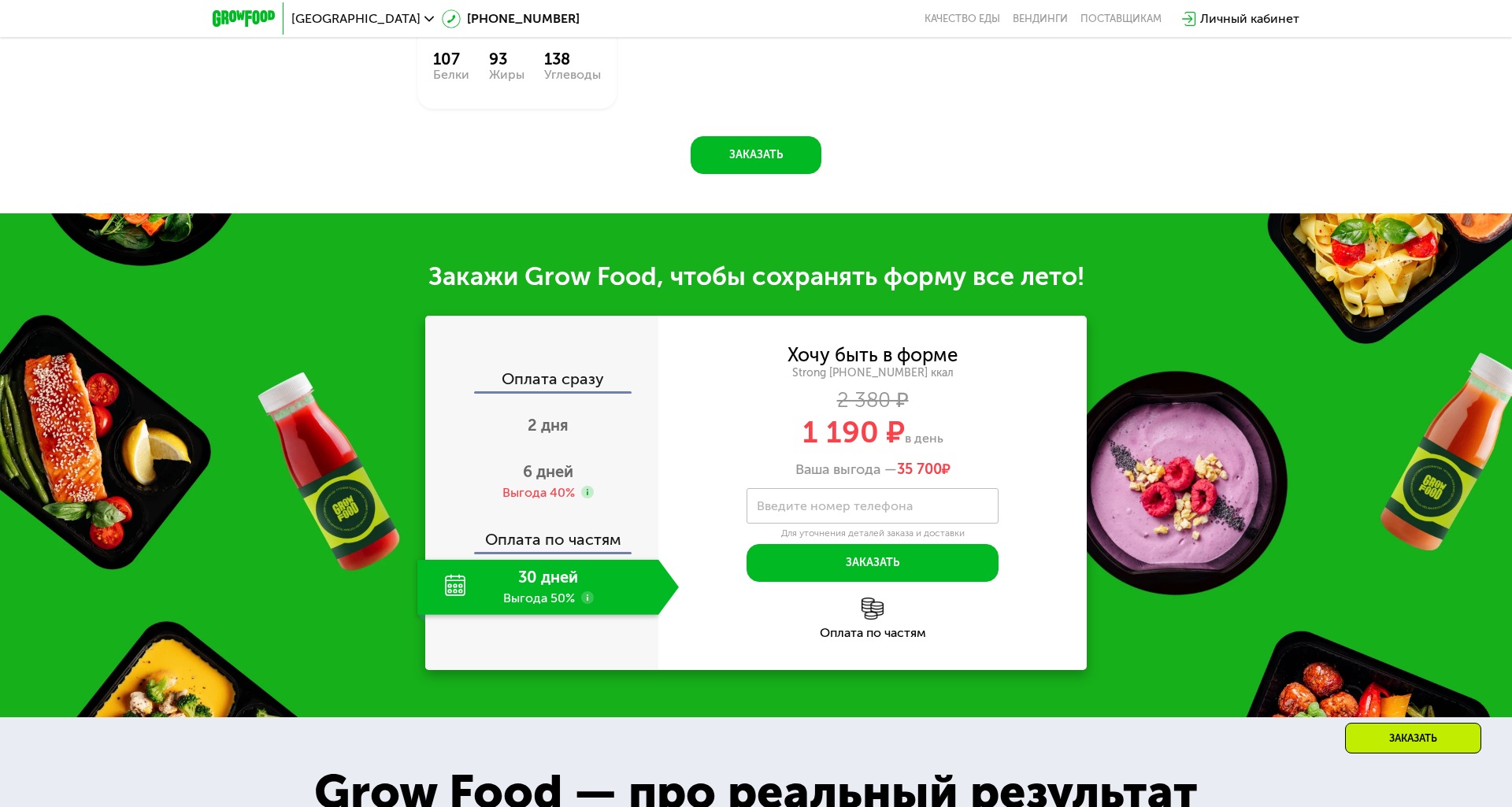 click on "Введите номер телефона" at bounding box center (835, 505) 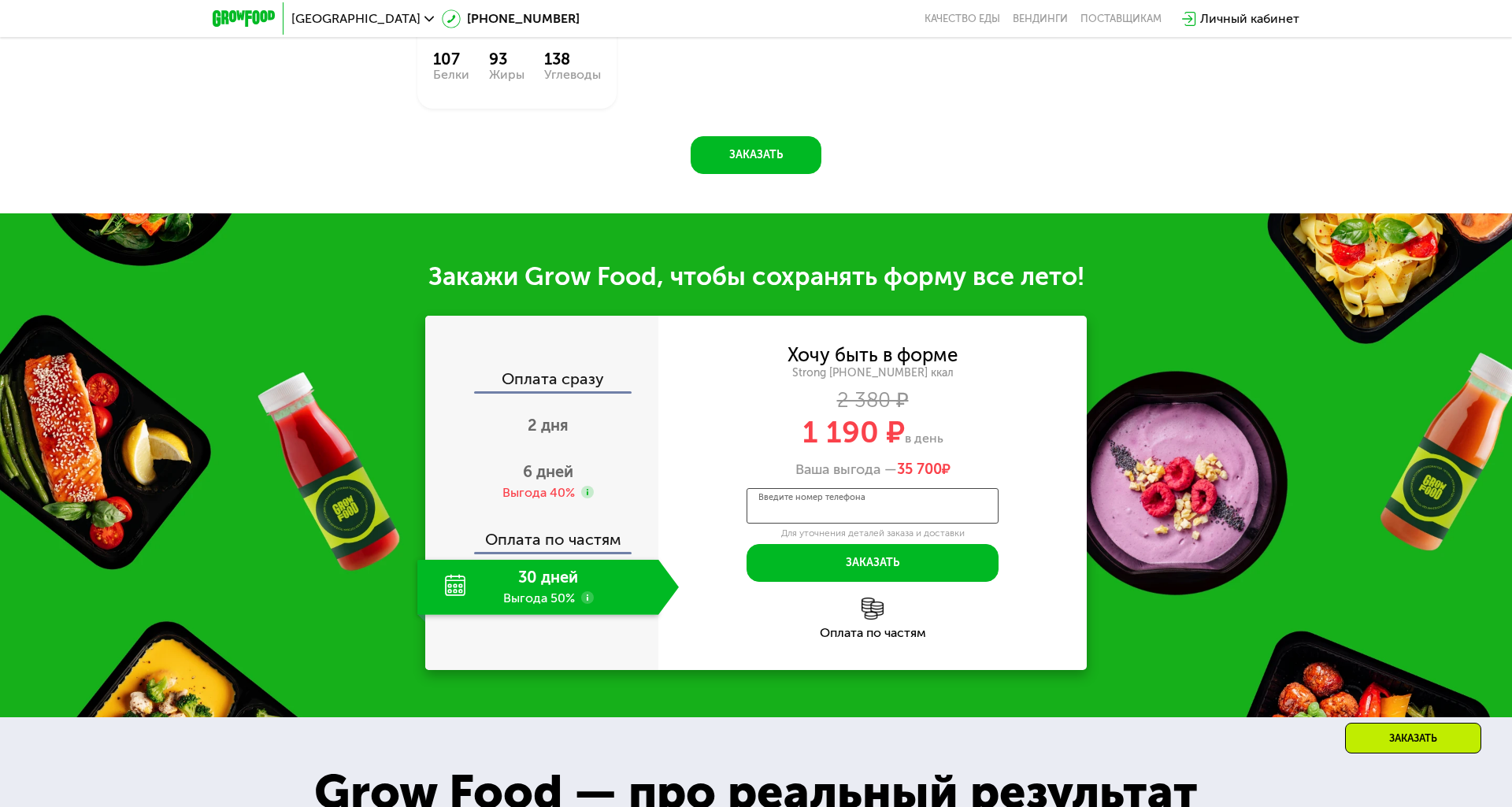 click on "Введите номер телефона" at bounding box center (873, 505) 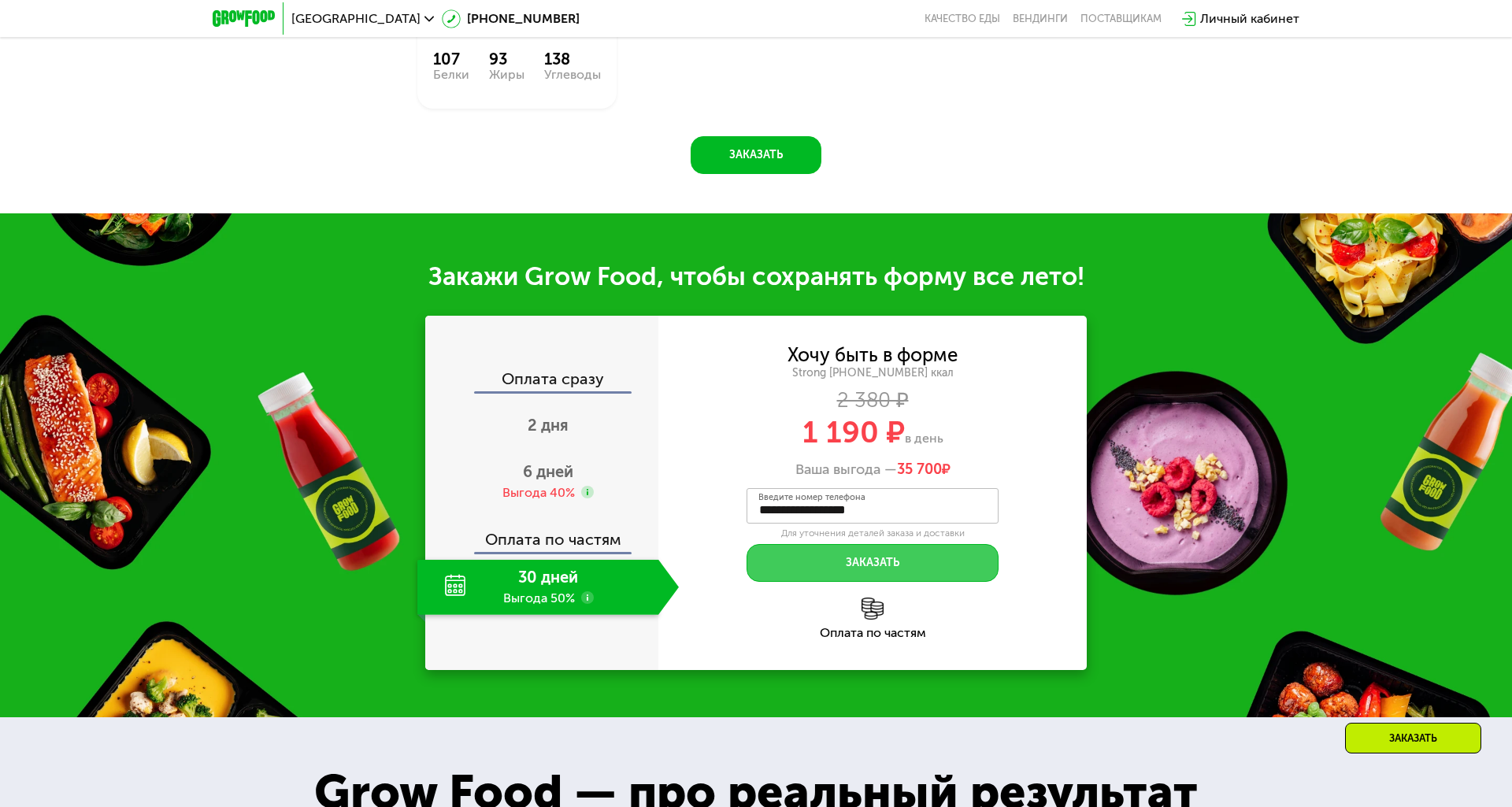 click on "Заказать" at bounding box center [873, 563] 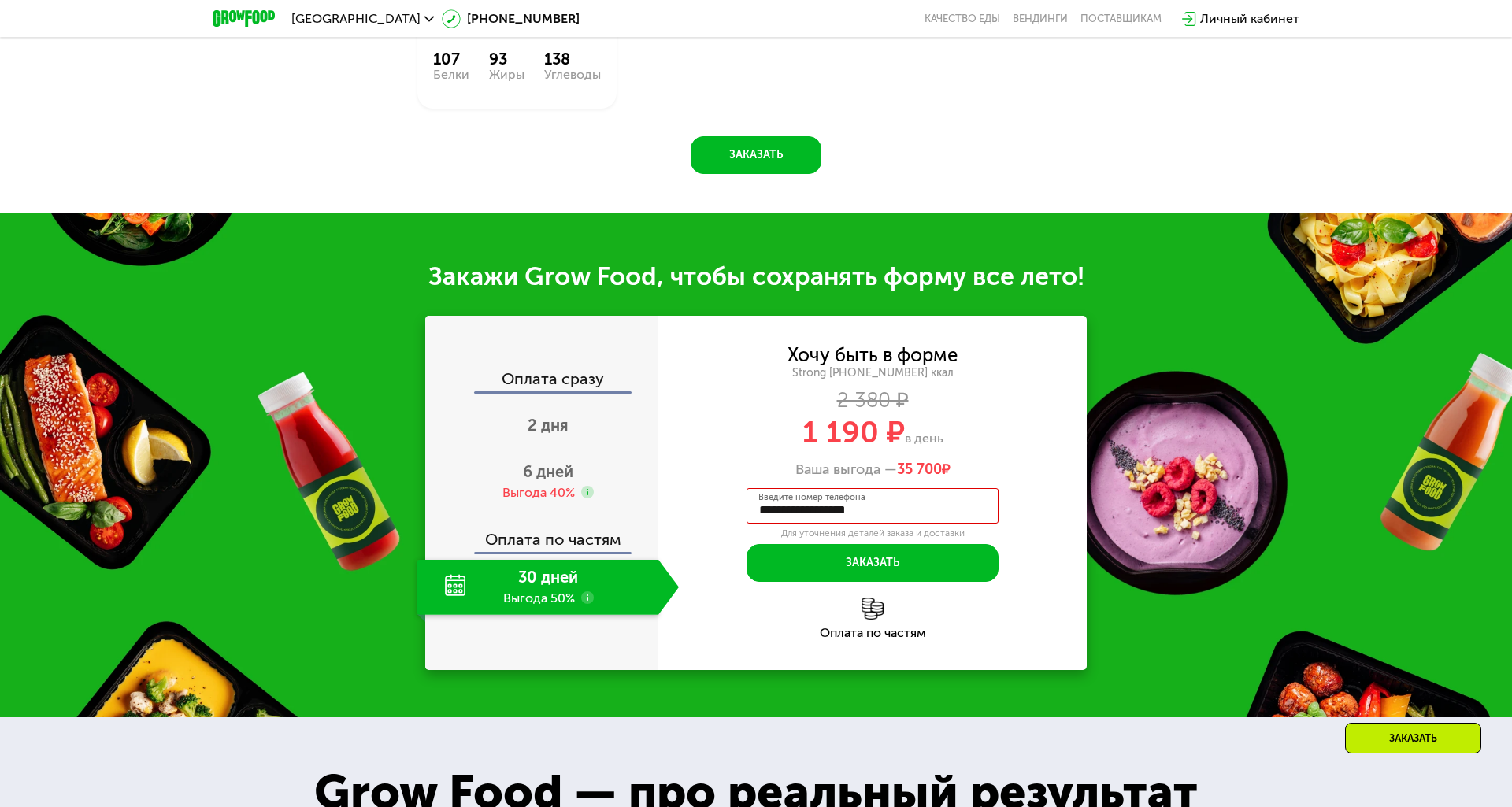 click on "**********" at bounding box center [873, 505] 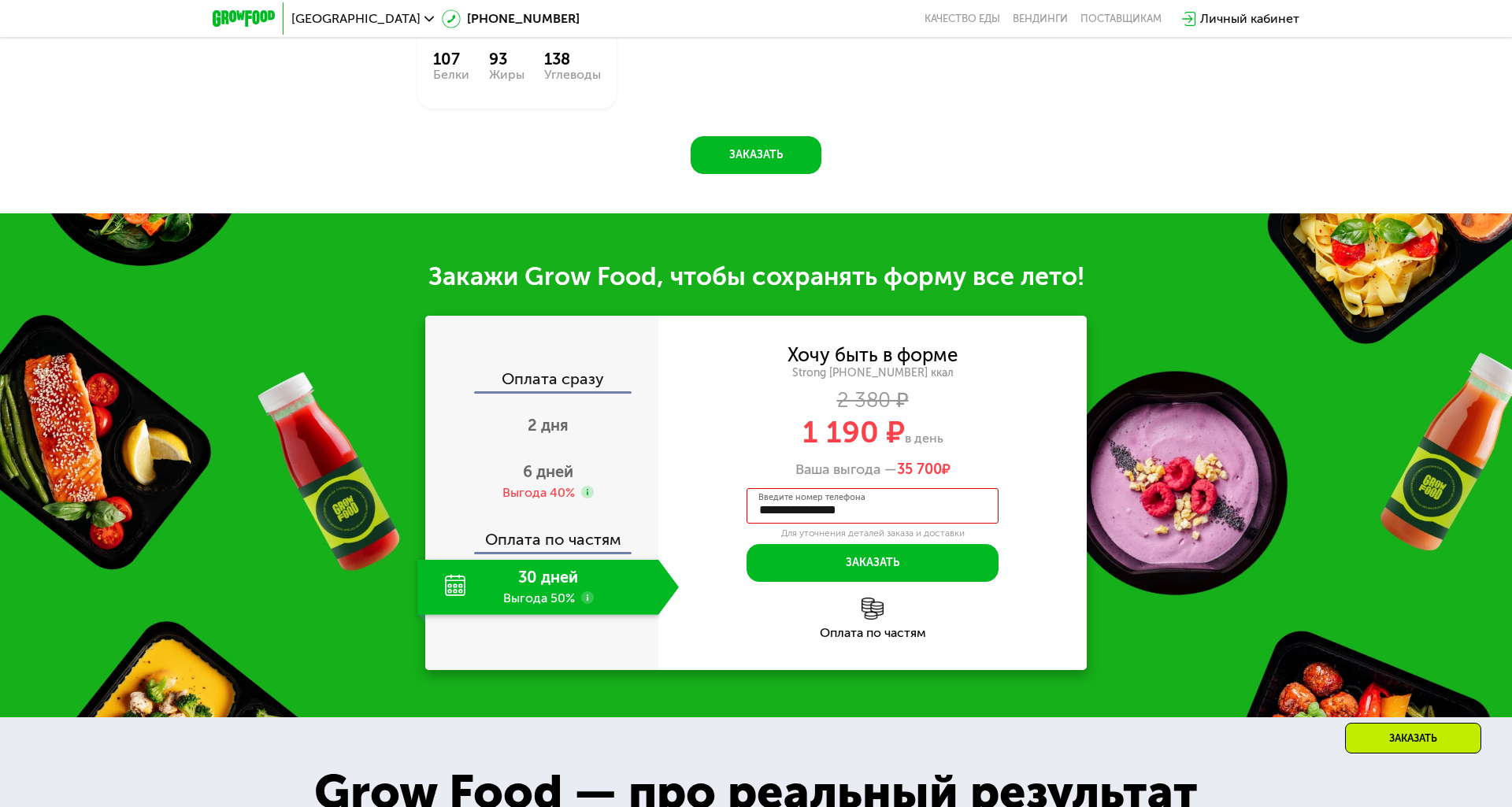 click on "**********" at bounding box center [873, 505] 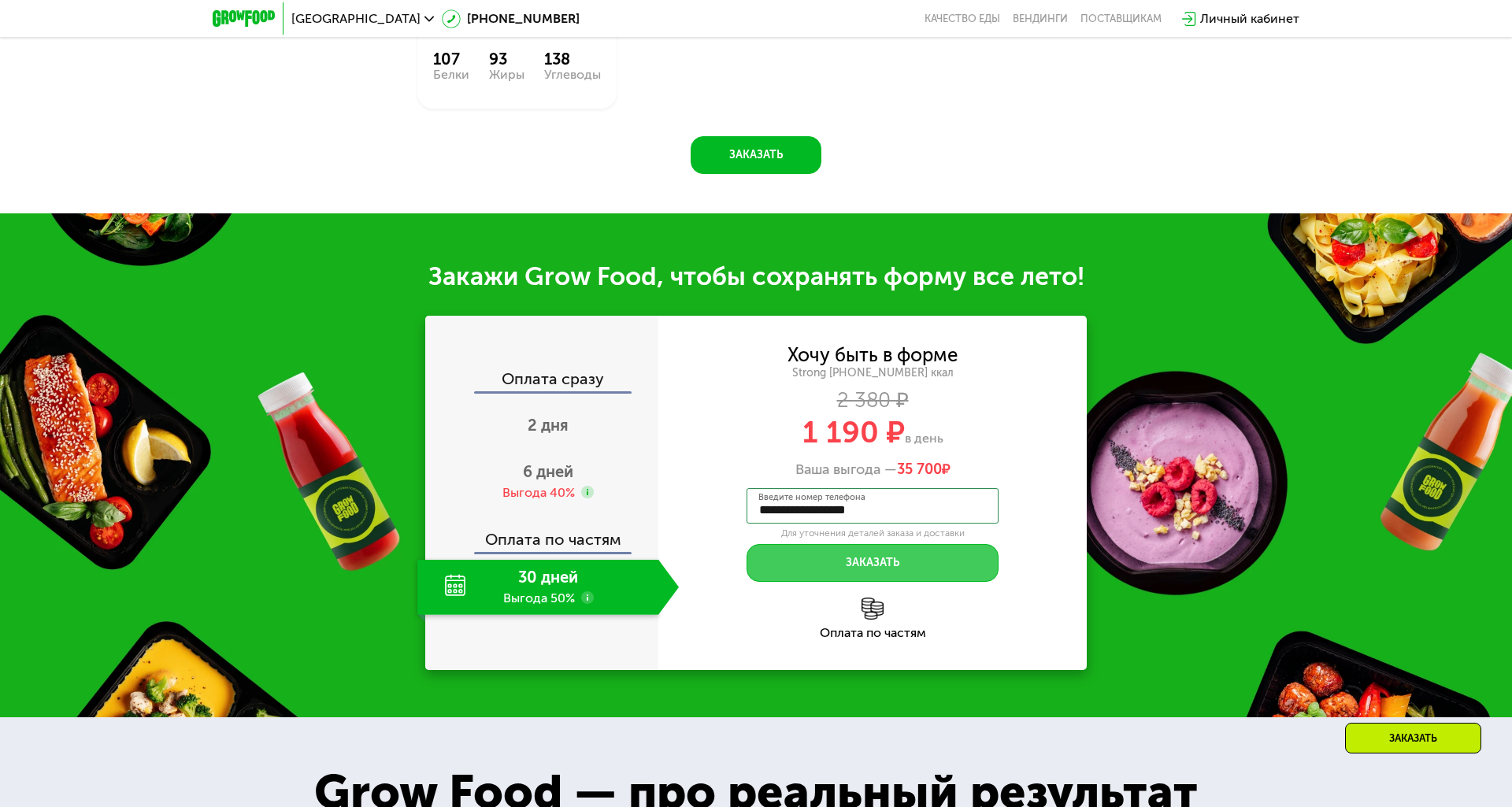 type on "**********" 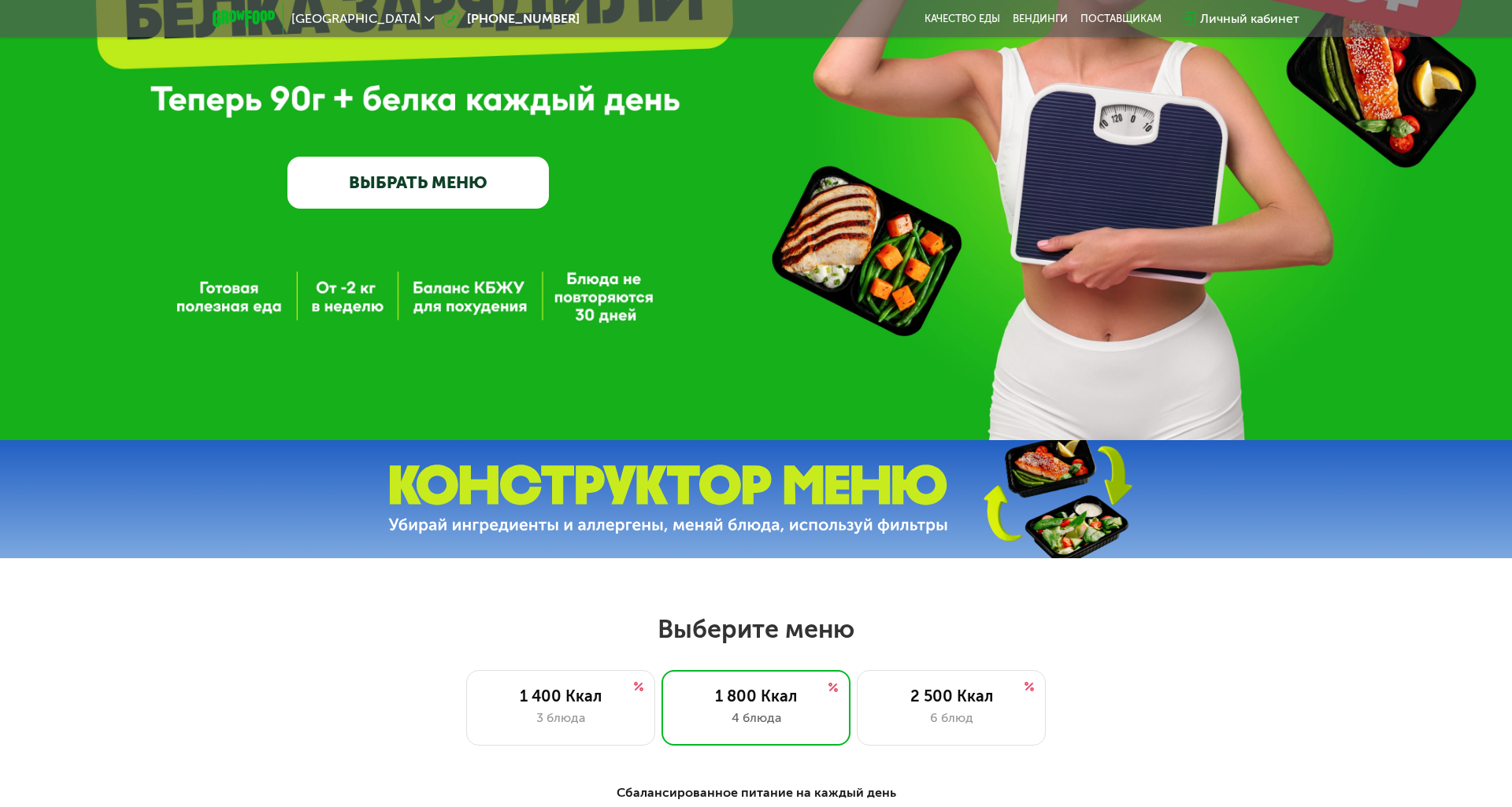 scroll, scrollTop: 0, scrollLeft: 0, axis: both 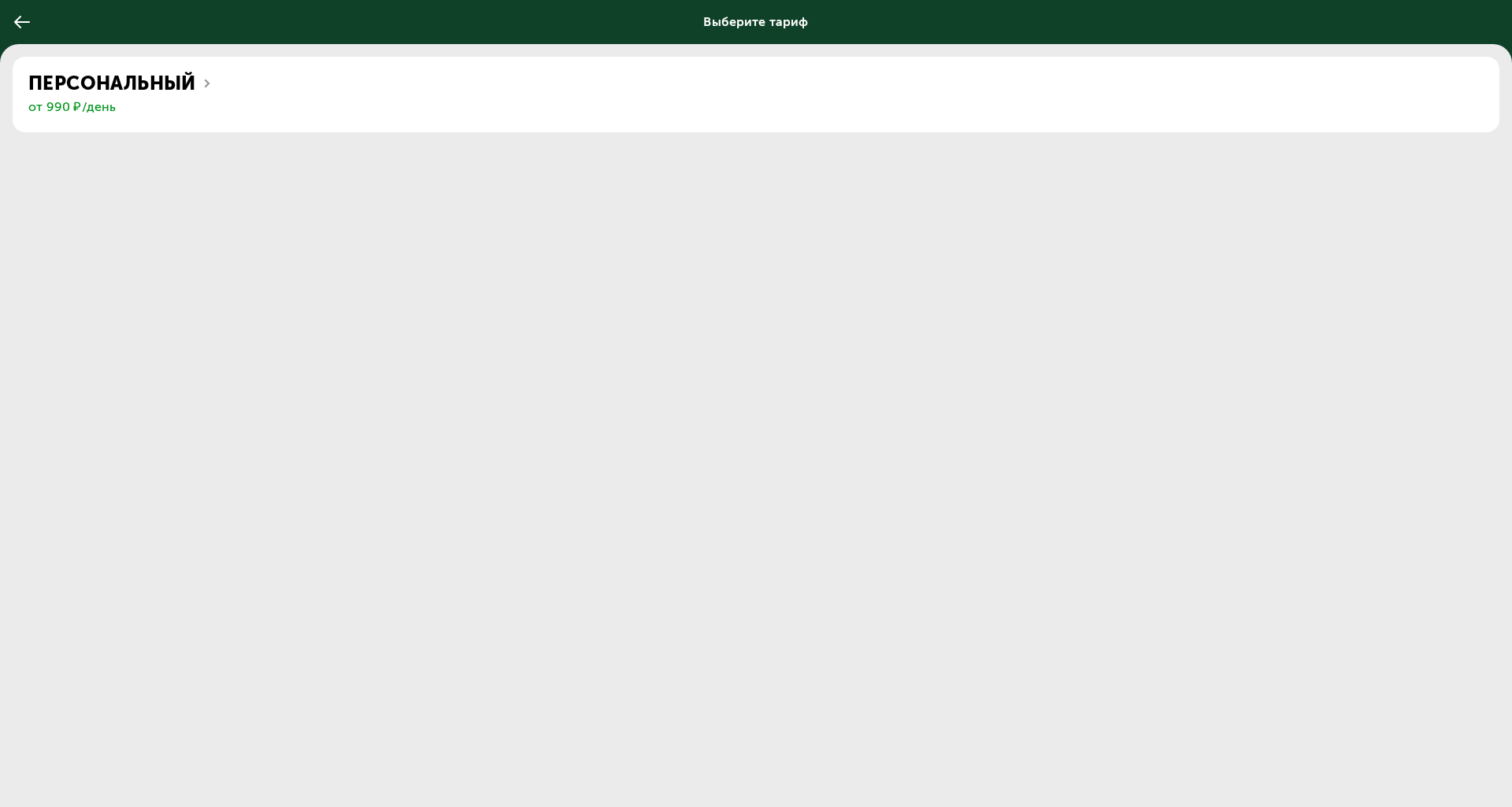 click on "от 990 ₽/день" at bounding box center [756, 107] 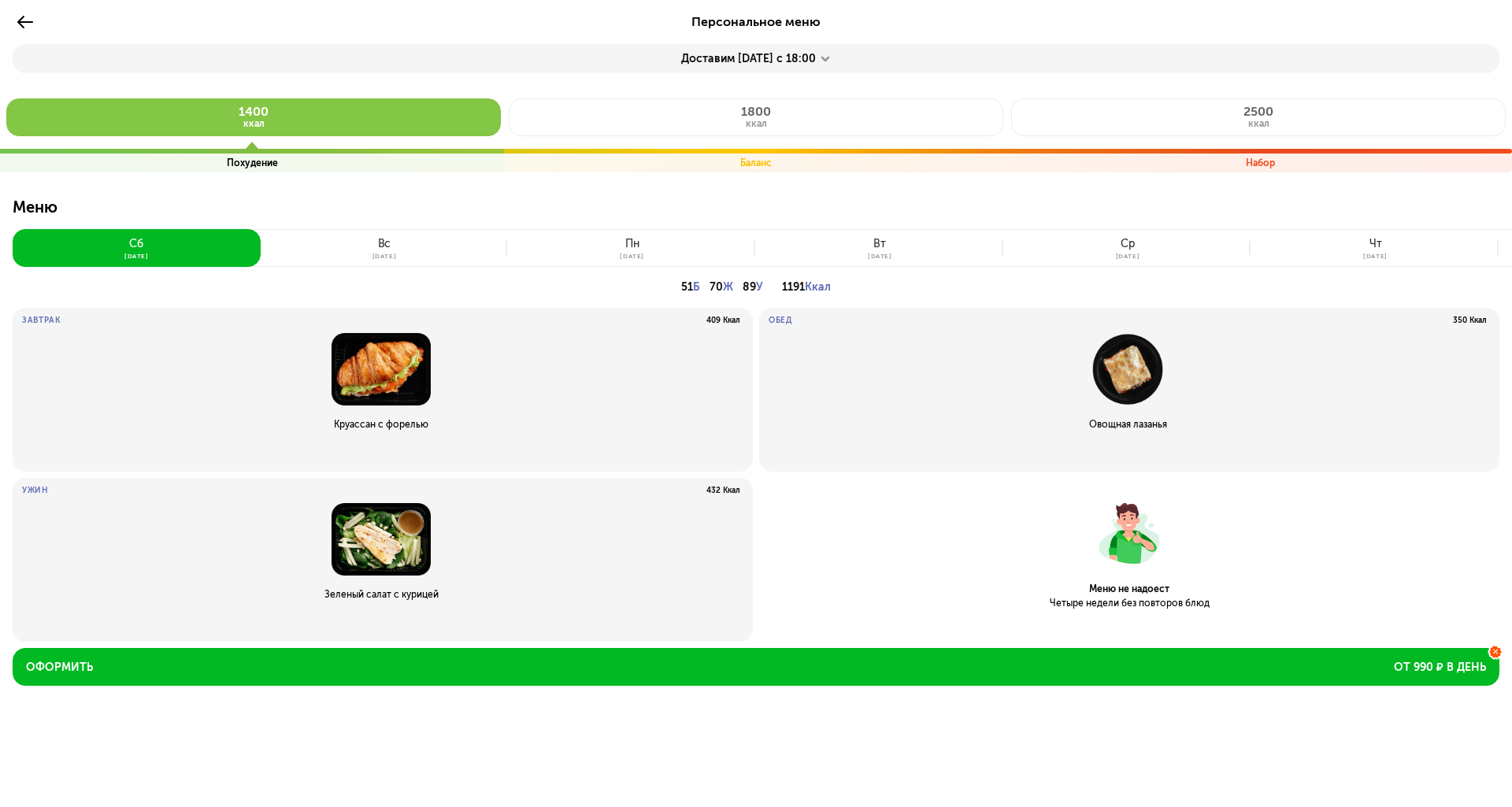 click 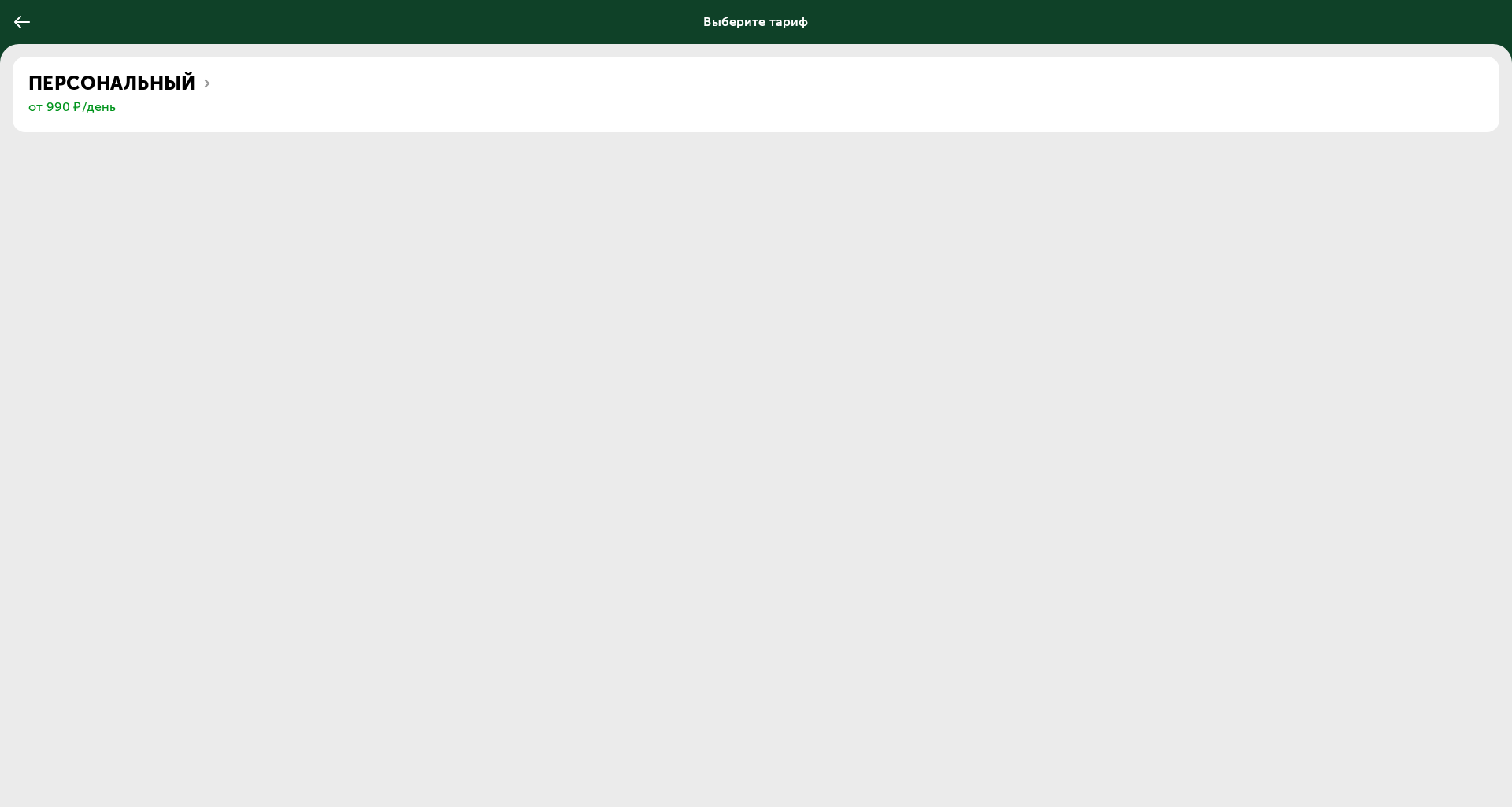 click 